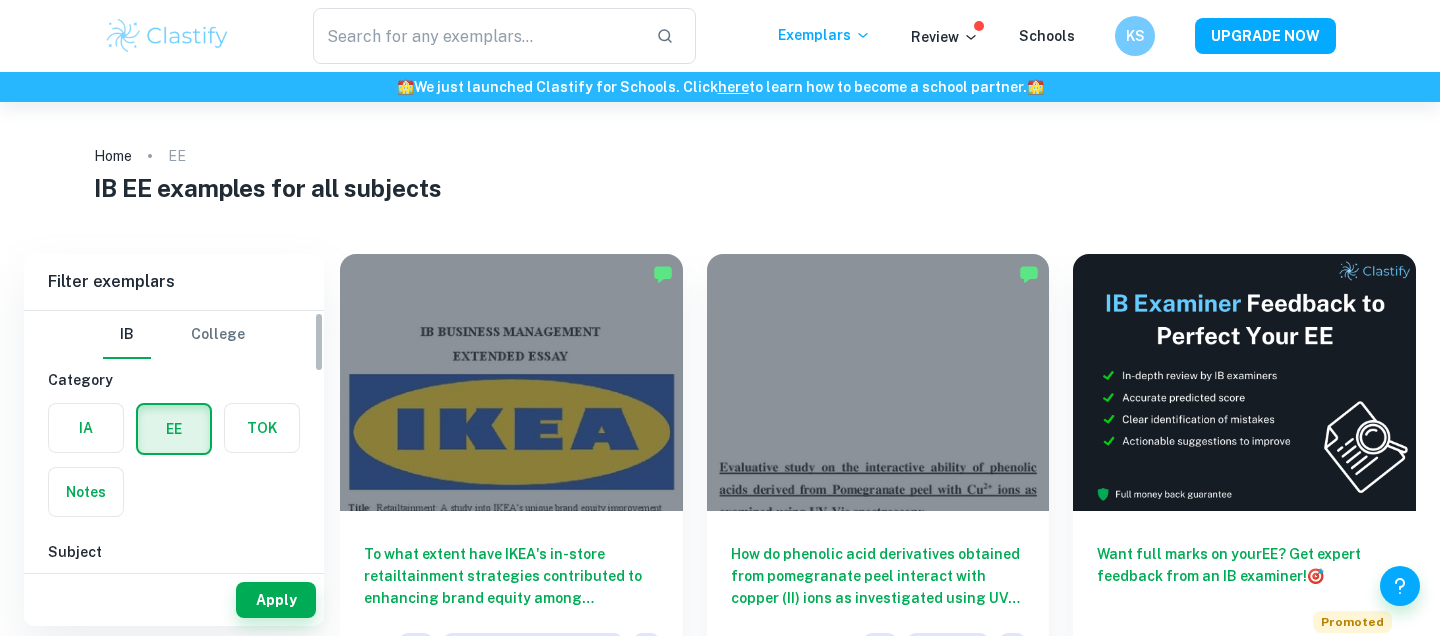 scroll, scrollTop: 0, scrollLeft: 0, axis: both 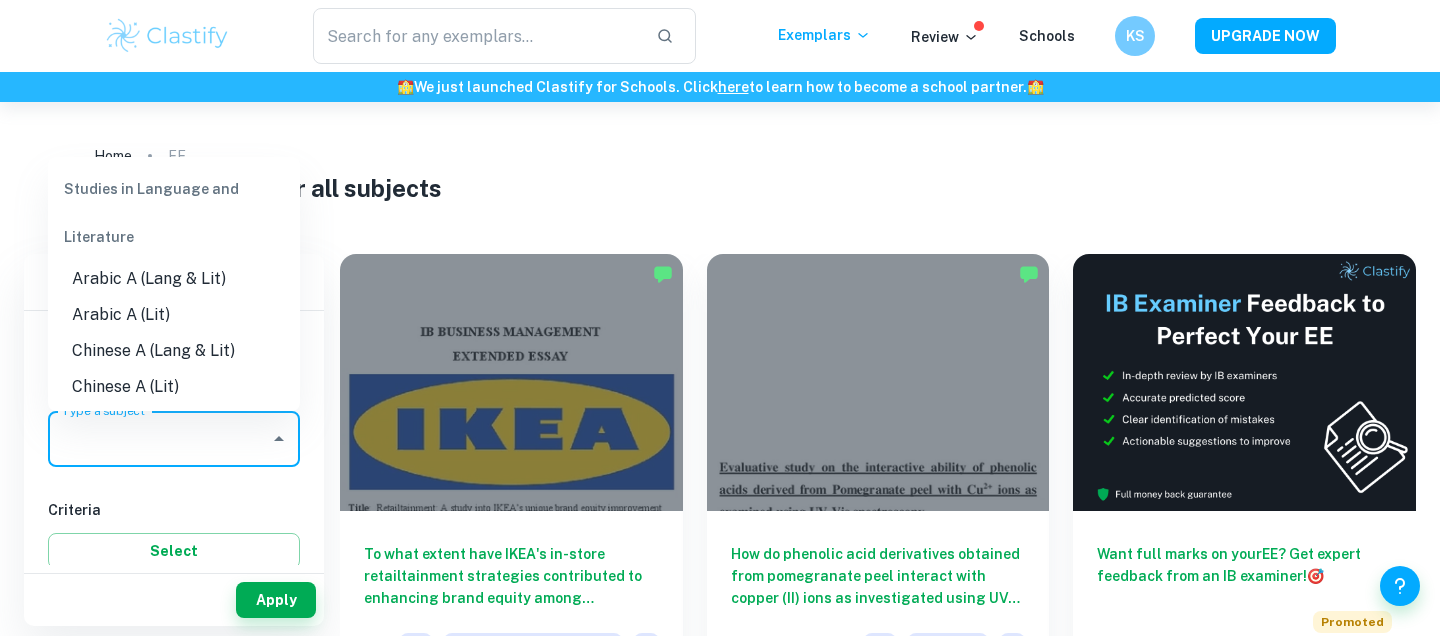click on "Type a subject" at bounding box center [159, 439] 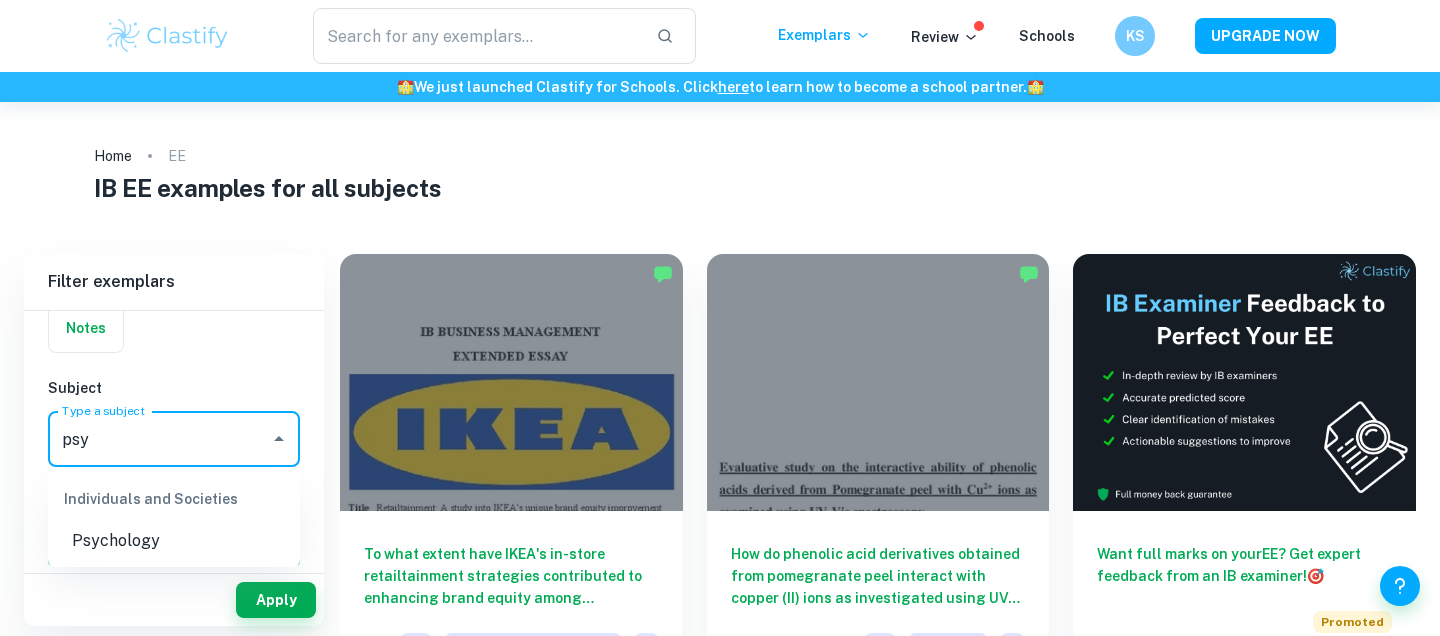 click on "Psychology" at bounding box center (174, 541) 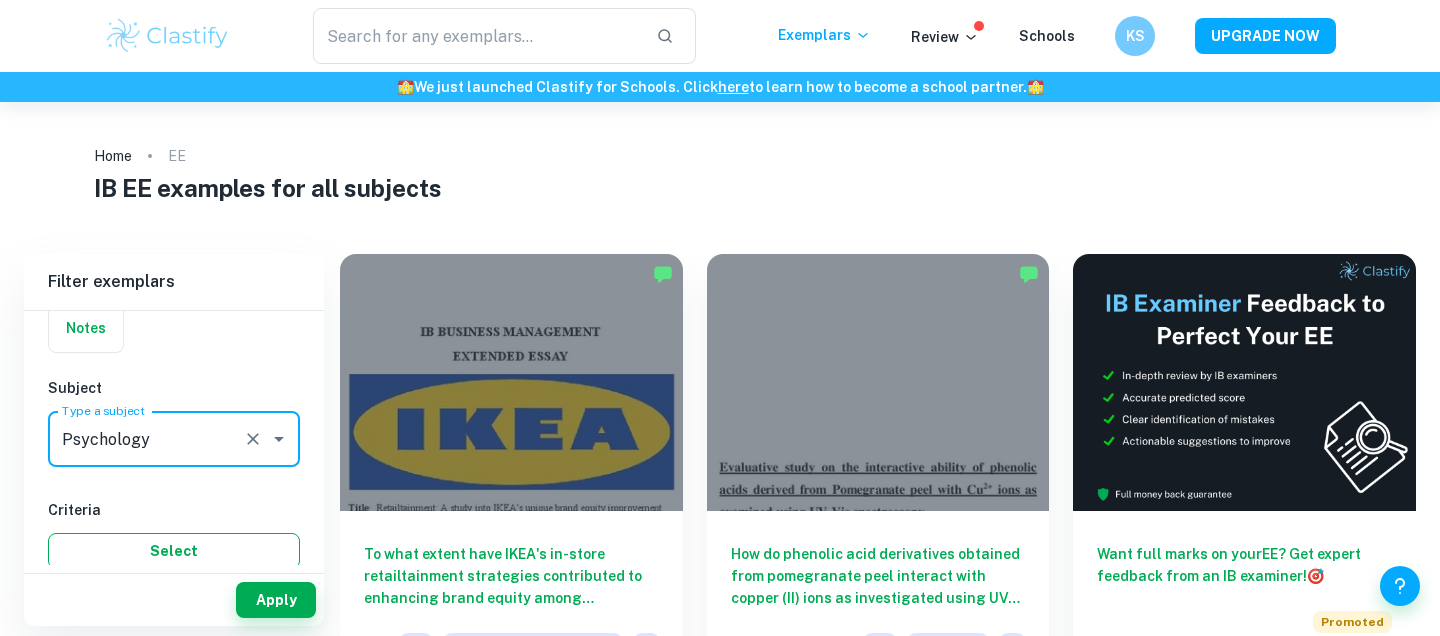 type on "Psychology" 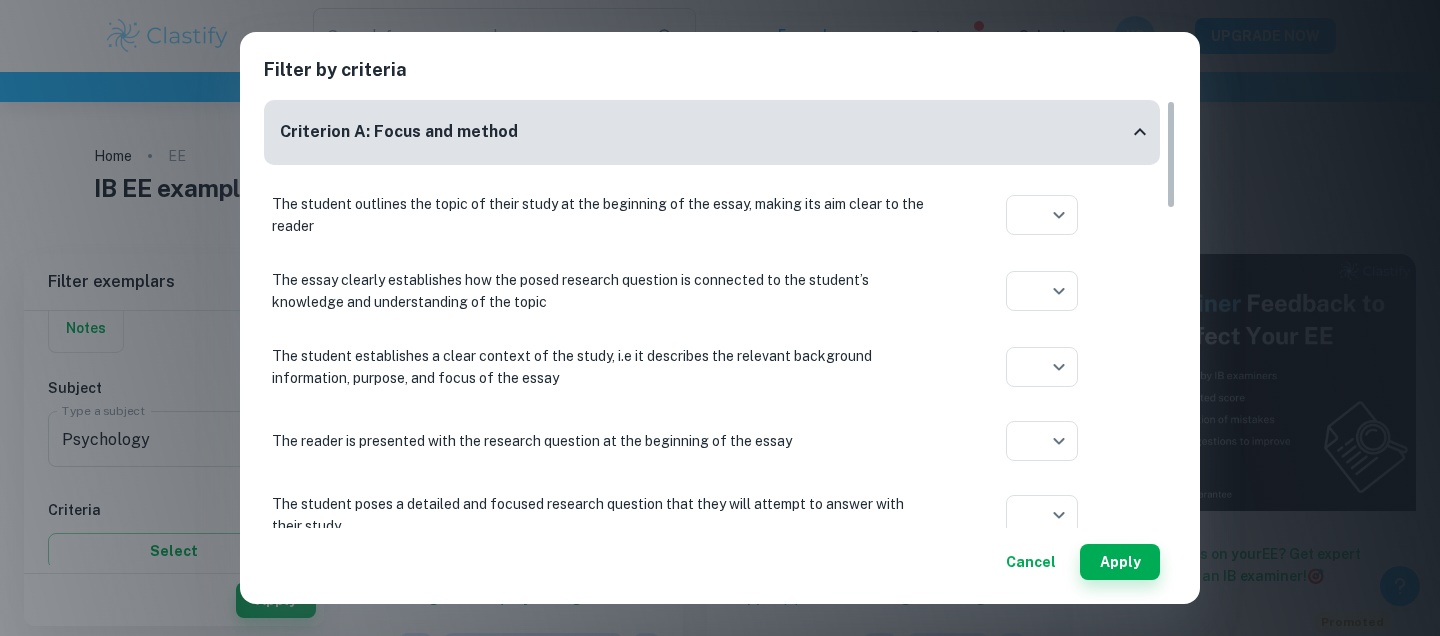 click on "Filter by criteria Criterion A: Focus and method The student outlines the topic of their study at the beginning of the essay, making its aim clear to the reader ​ Aplication year The essay clearly establishes how the posed research question is connected to the student’s knowledge and understanding of the topic ​ Aplication year The student establishes a clear context of the study, i.e it describes the relevant background information, purpose, and focus of the essay ​ Aplication year The reader is presented with the research question at the beginning of the essay ​ Aplication year The student poses a detailed and focused research question that they will attempt to answer with their study ​ Aplication year The scope of the research question is appropriate to the availability of resources, time, and the word limit ​ Aplication year The research question is directly relevant to Psychology and does not include topics, terms, or concepts from other subjects ​ Aplication year ​ Aplication year ​" at bounding box center [720, 318] 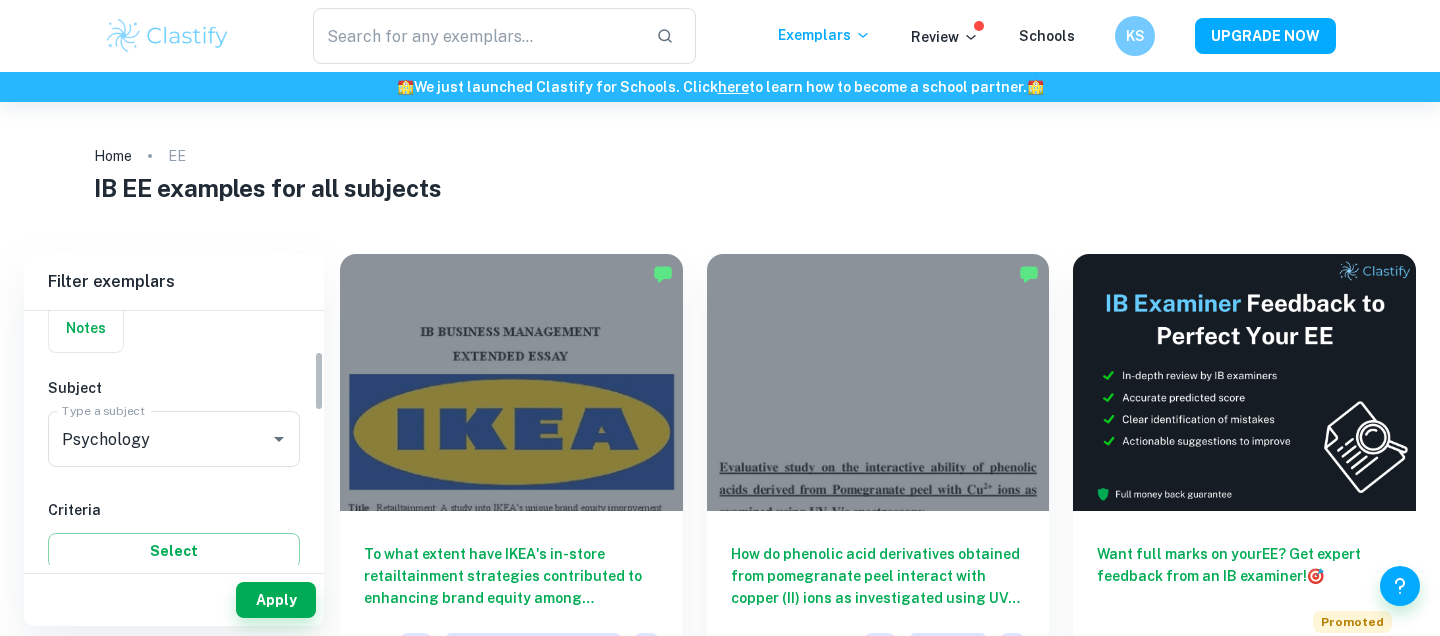 scroll, scrollTop: 168, scrollLeft: 0, axis: vertical 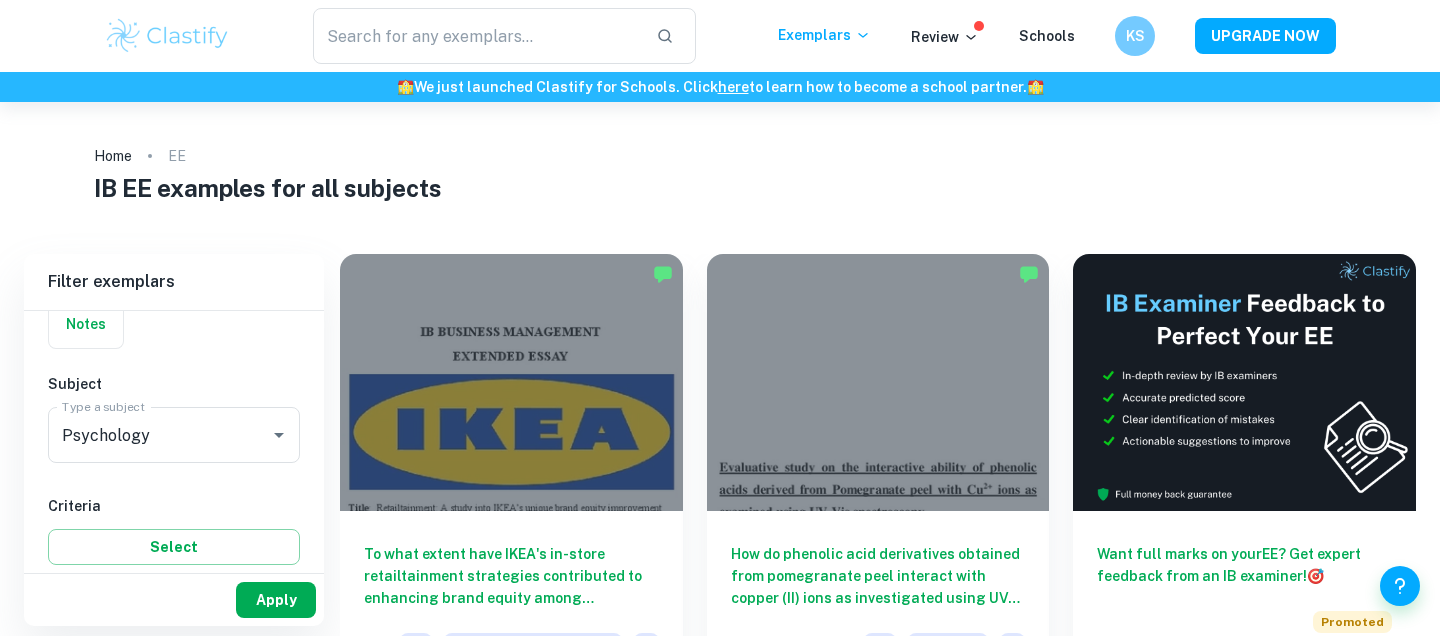 click on "Apply" at bounding box center [276, 600] 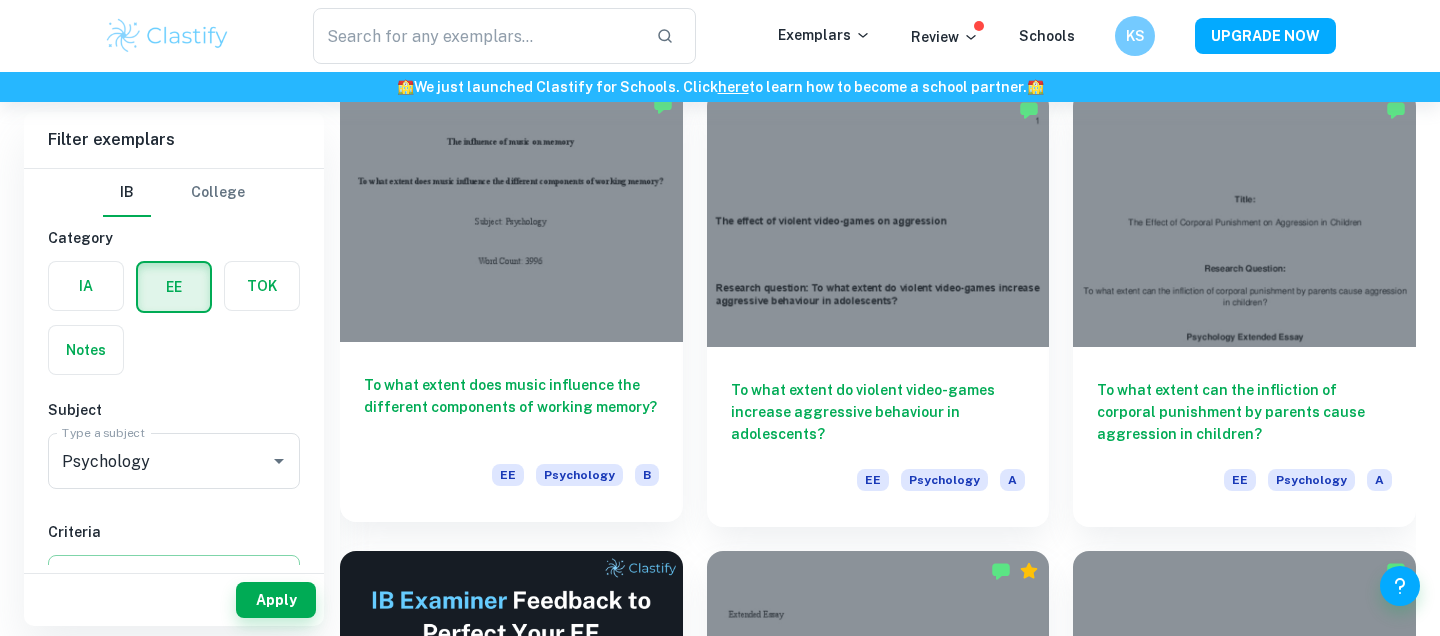 scroll, scrollTop: 2475, scrollLeft: 0, axis: vertical 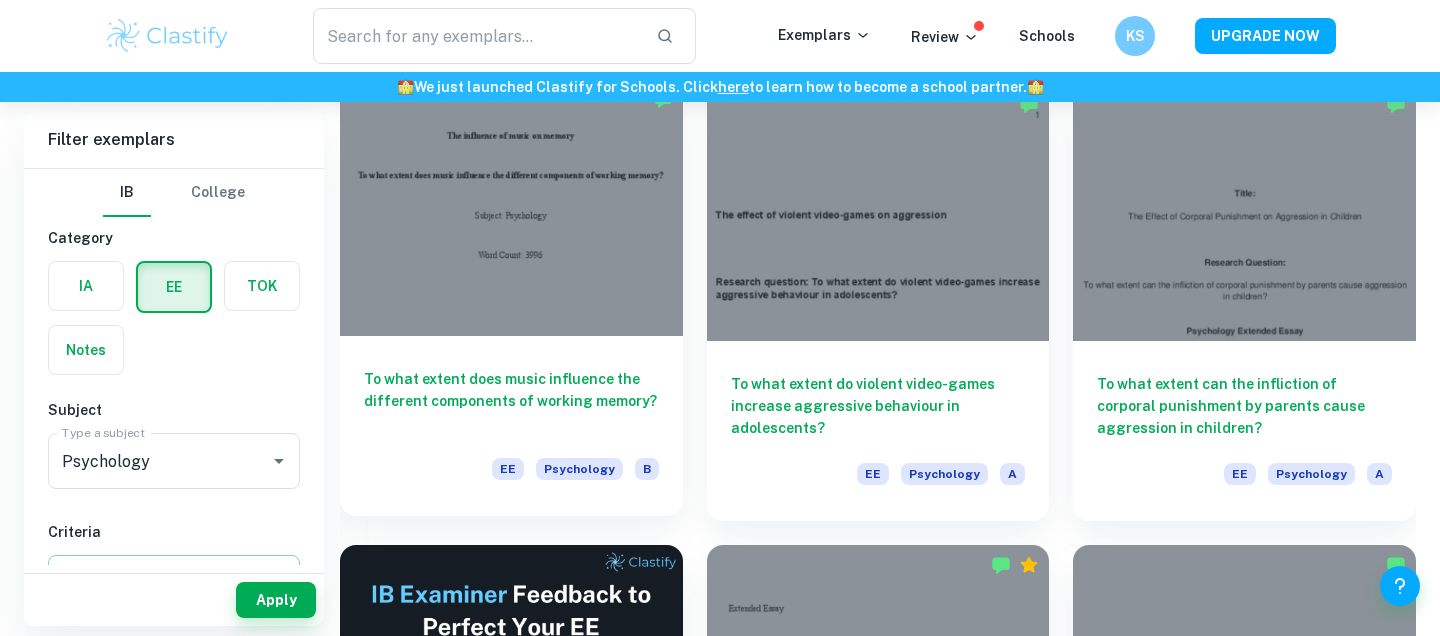 click on "To what extent does music influence the different components of working memory?" at bounding box center [511, 401] 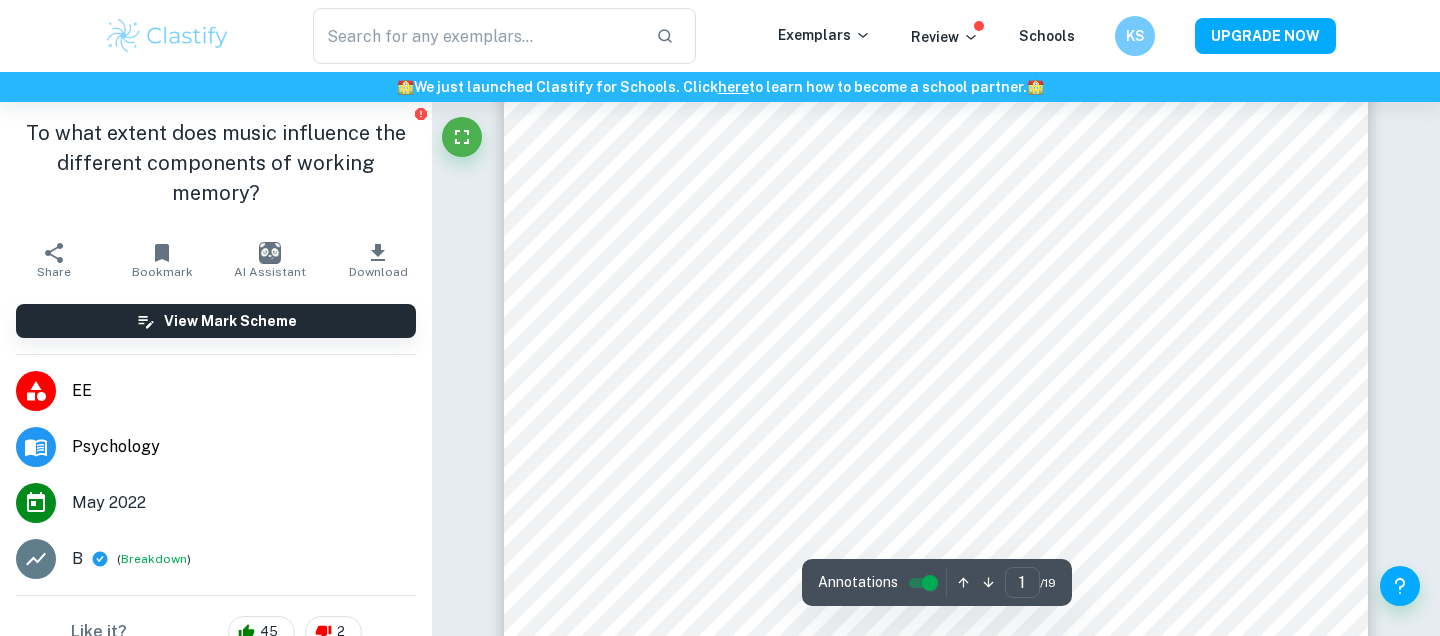 scroll, scrollTop: 80, scrollLeft: 0, axis: vertical 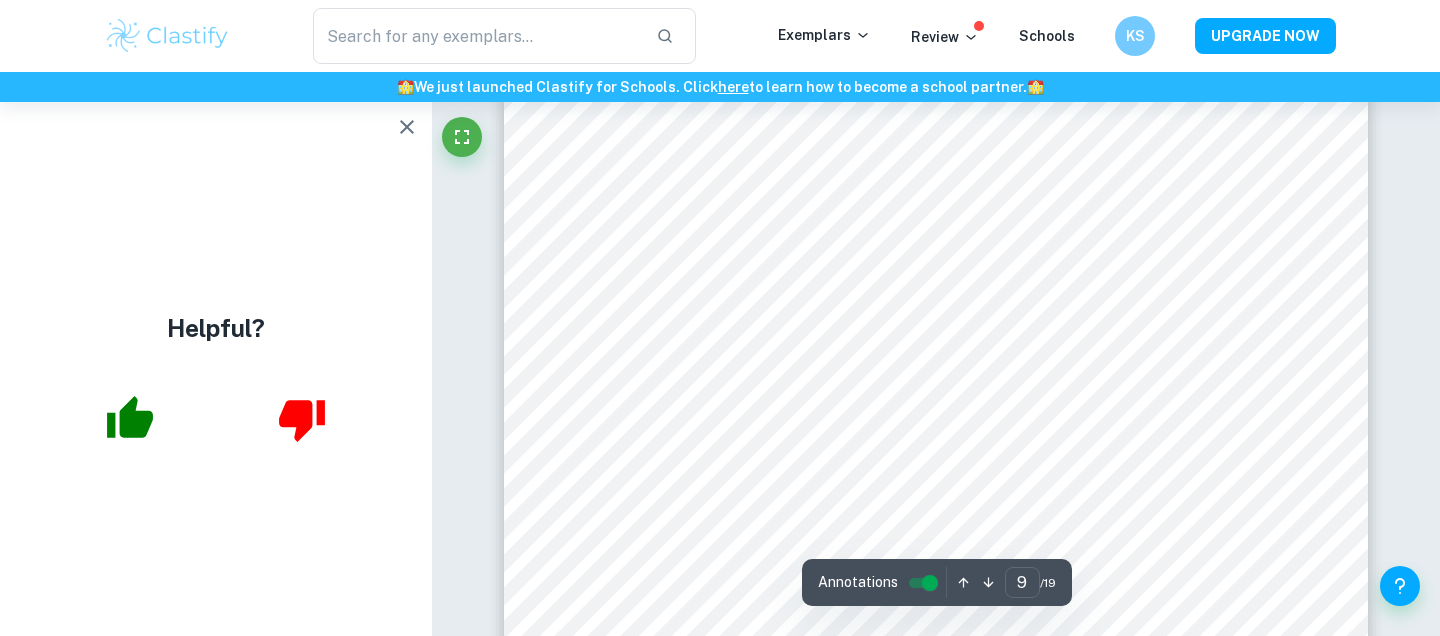 click 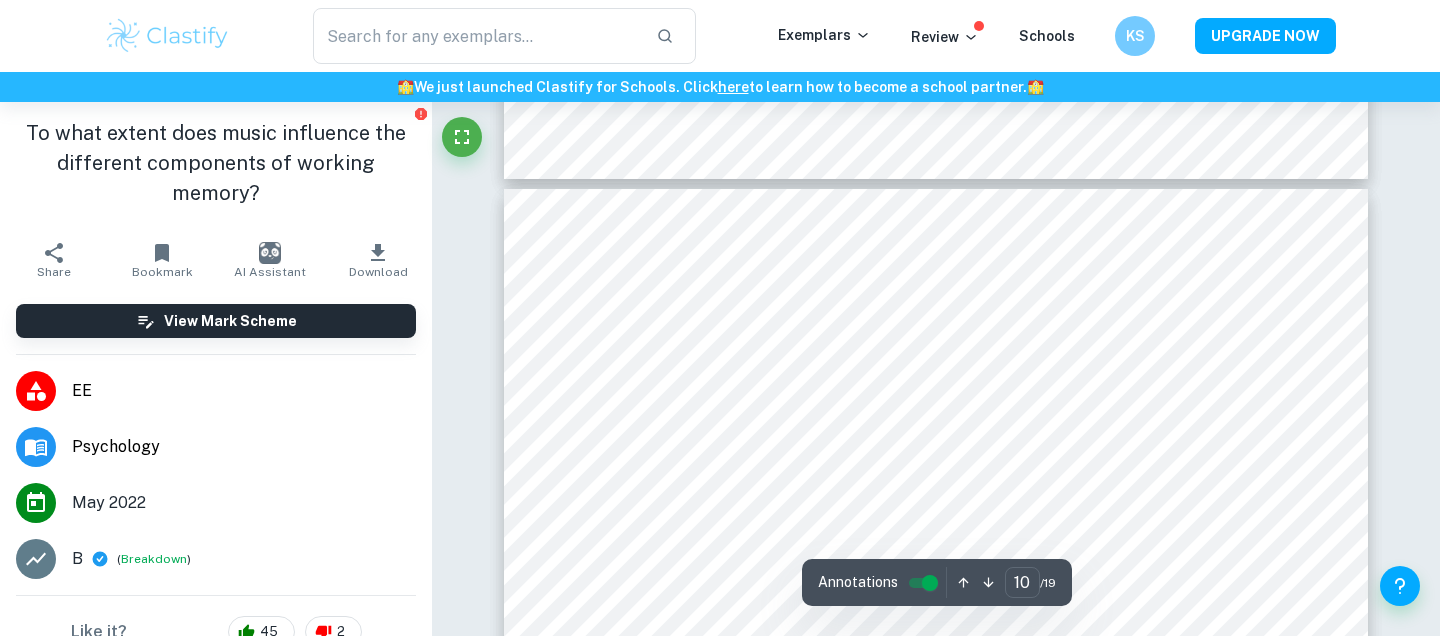 scroll, scrollTop: 11607, scrollLeft: 0, axis: vertical 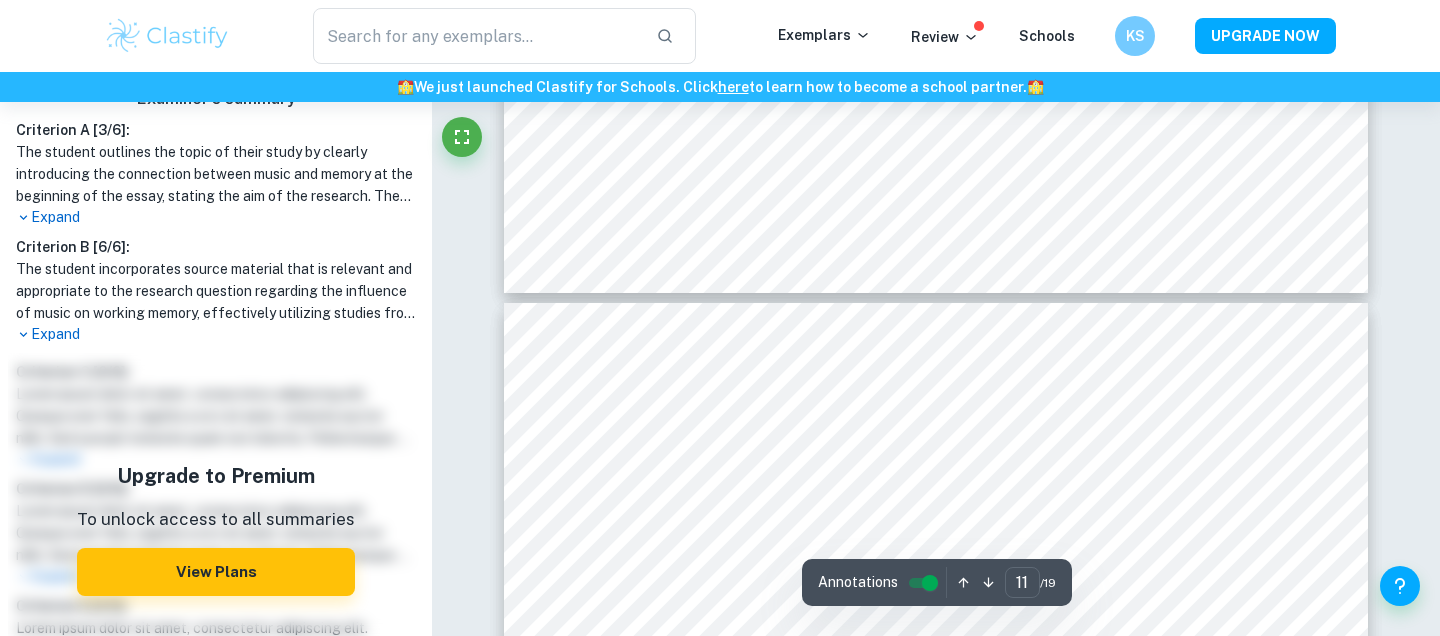 type on "12" 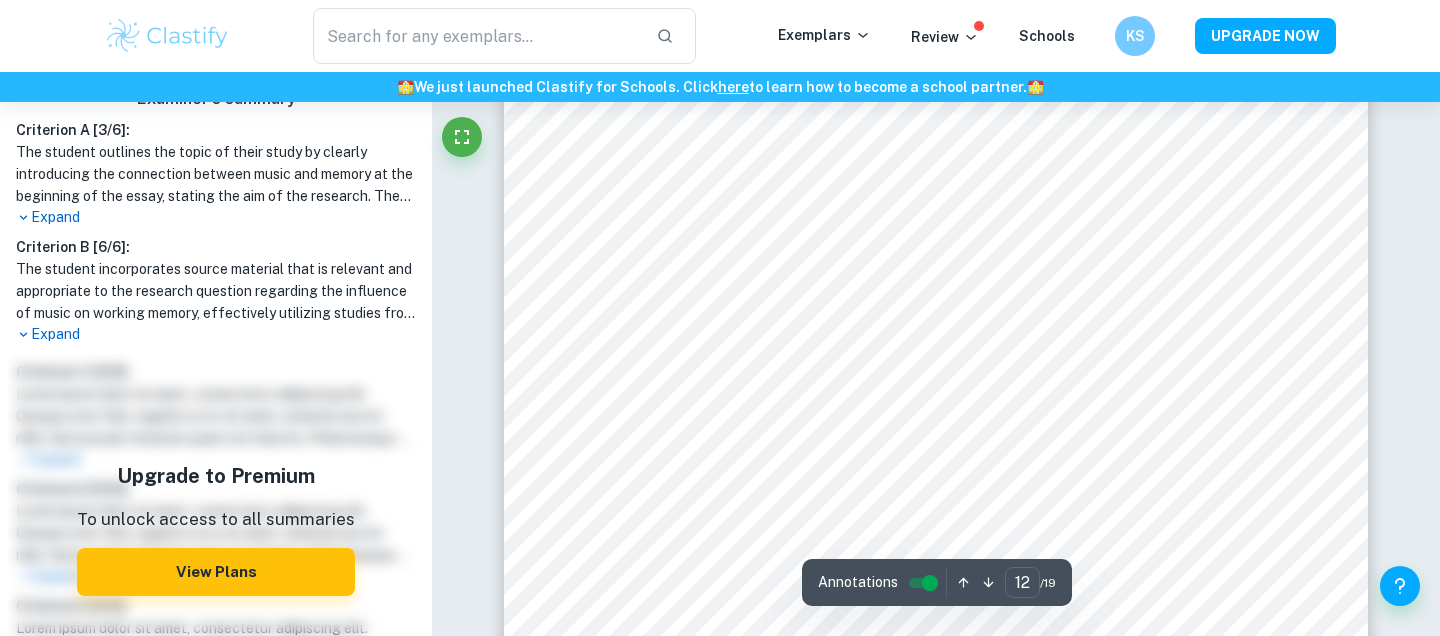 scroll, scrollTop: 14021, scrollLeft: 0, axis: vertical 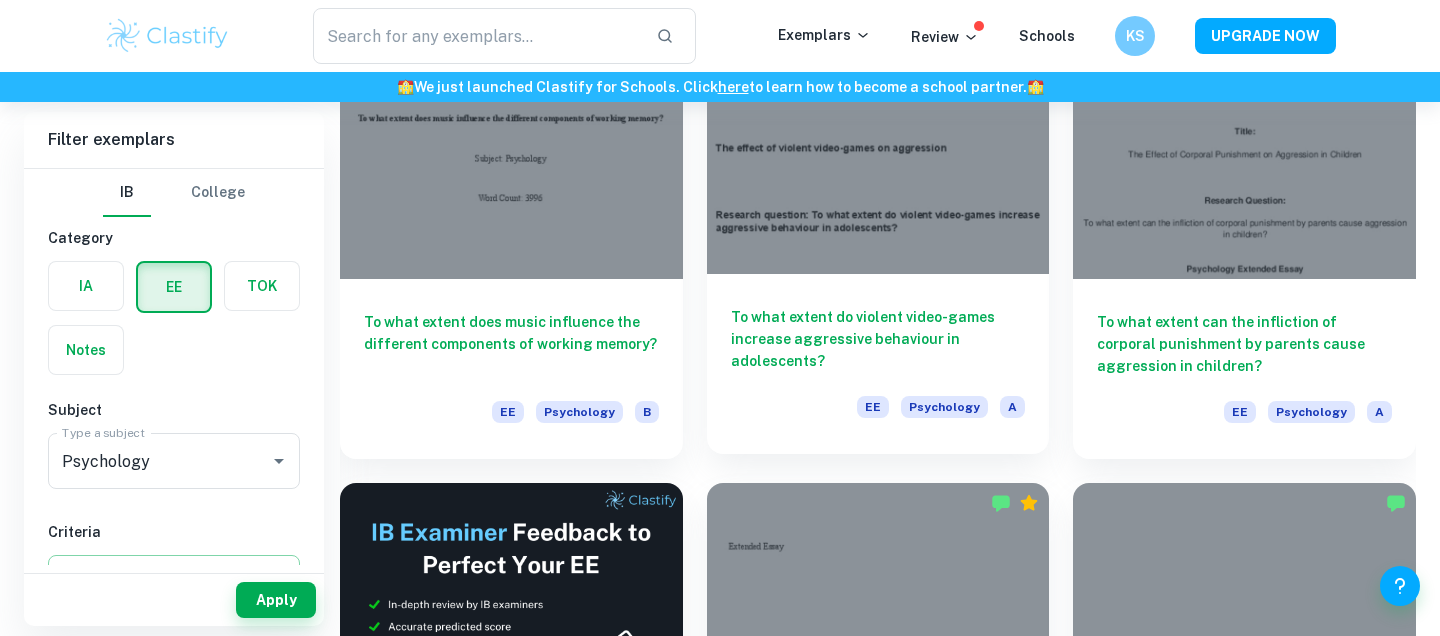 click on "To what extent do violent video-games increase aggressive behaviour in adolescents?" at bounding box center [878, 339] 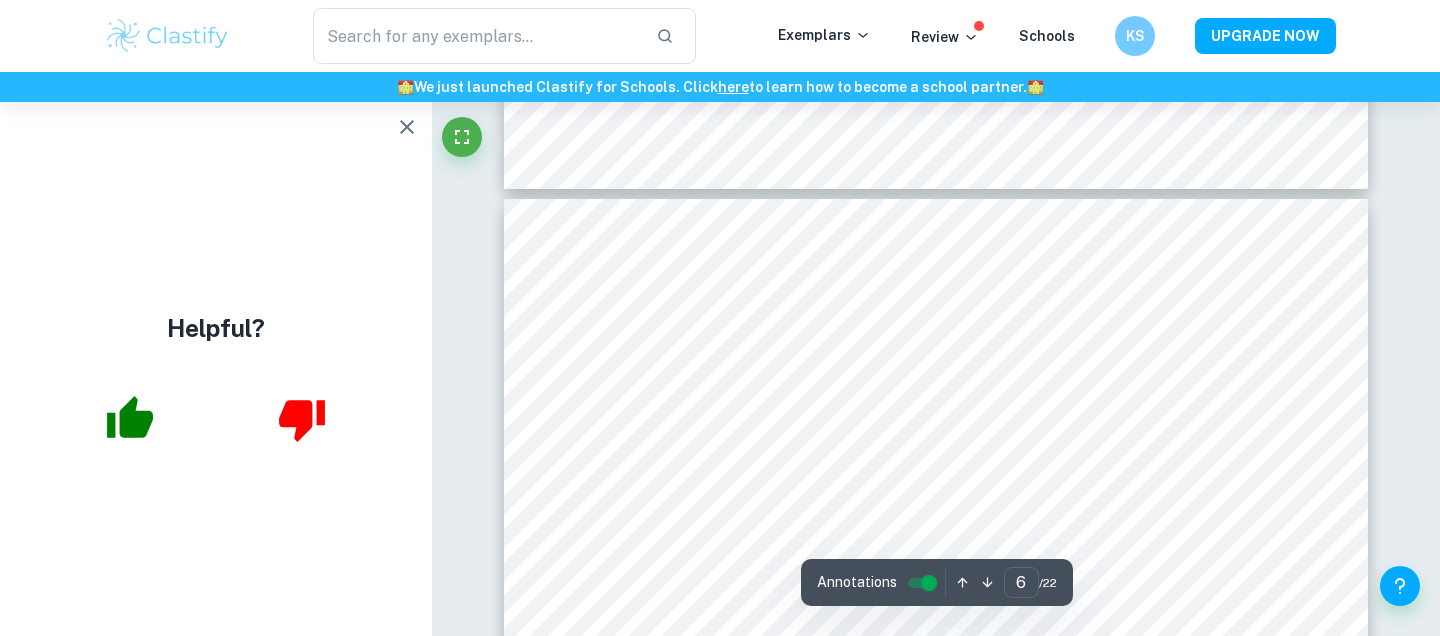 scroll, scrollTop: 6492, scrollLeft: 0, axis: vertical 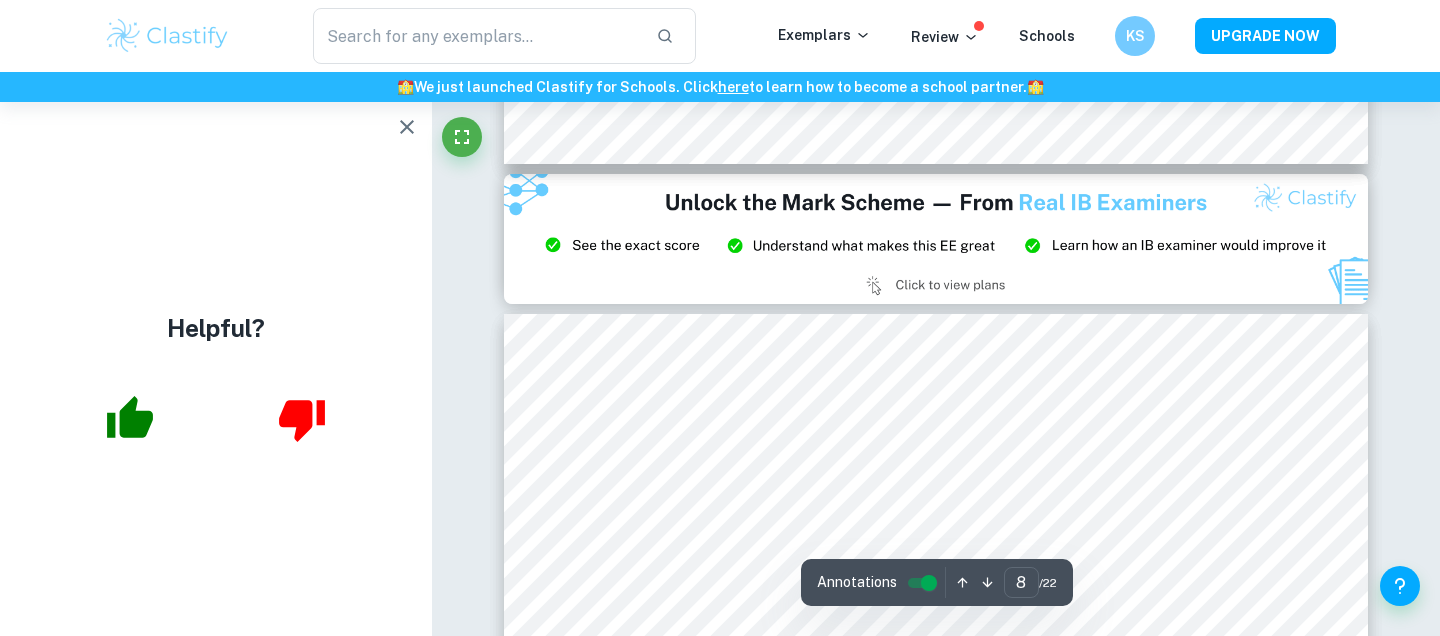 type on "9" 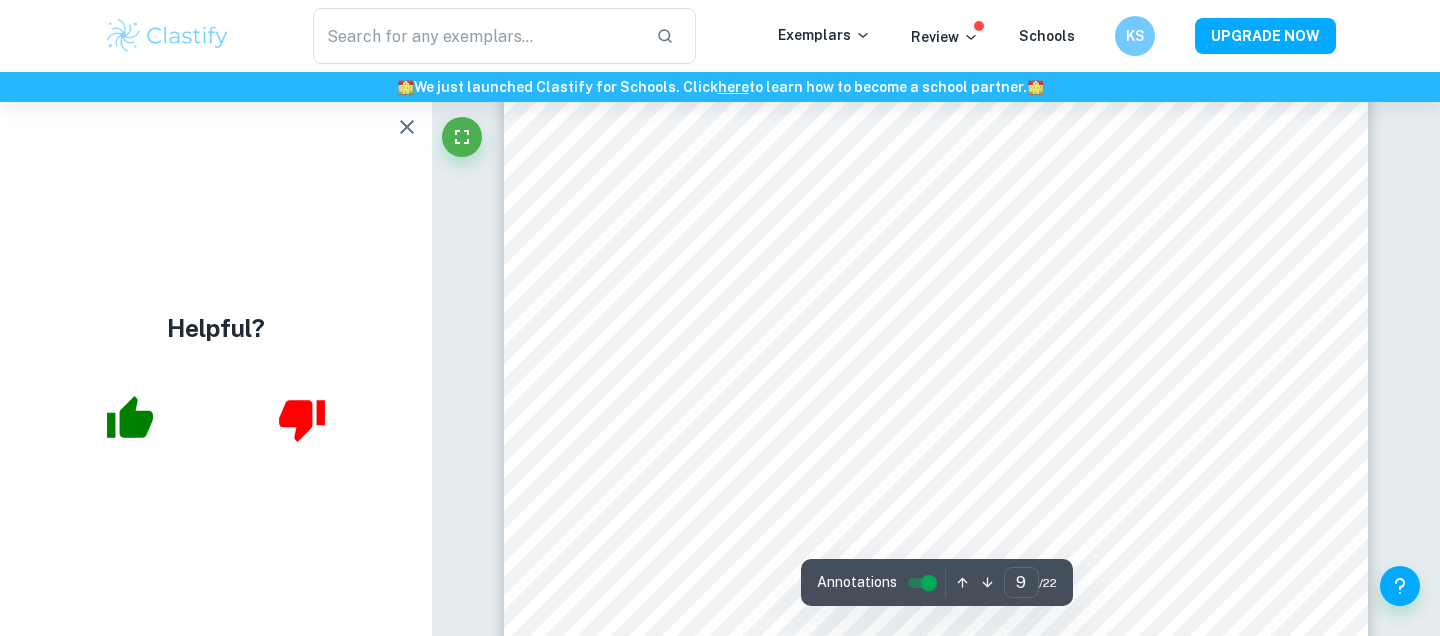 scroll, scrollTop: 10348, scrollLeft: 0, axis: vertical 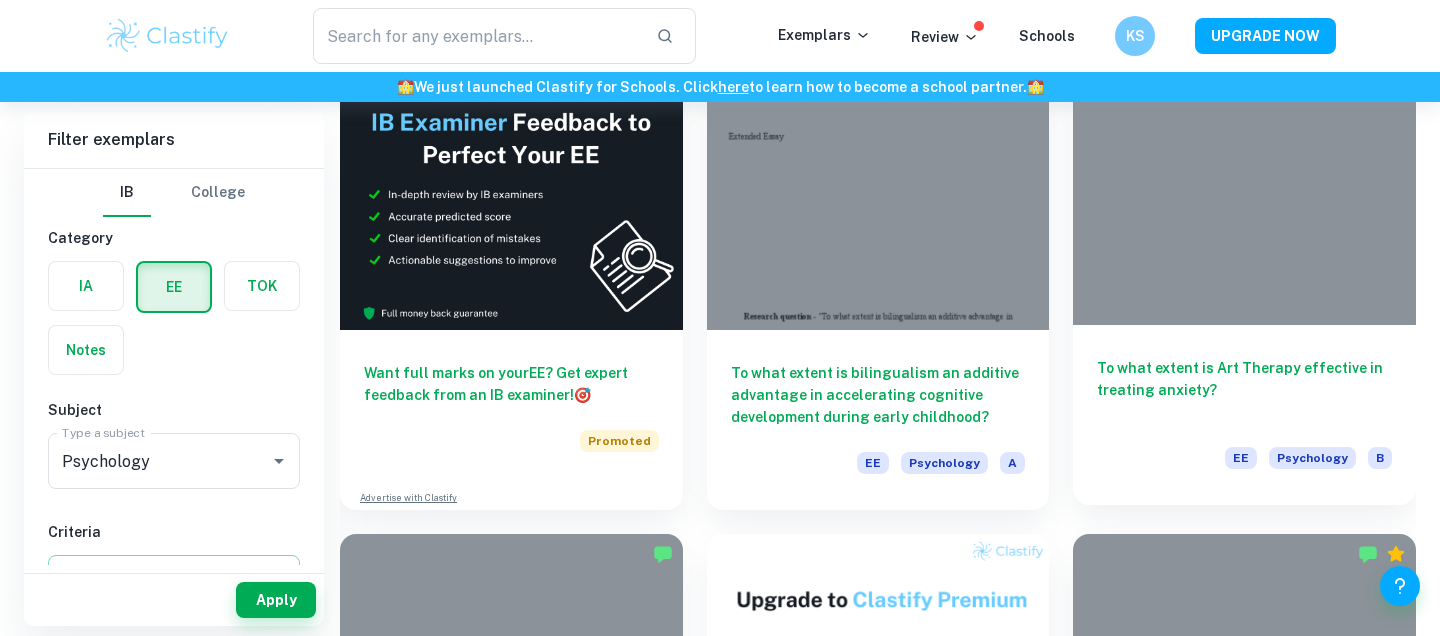click on "To what extent is Art Therapy effective in treating anxiety?" at bounding box center [1244, 390] 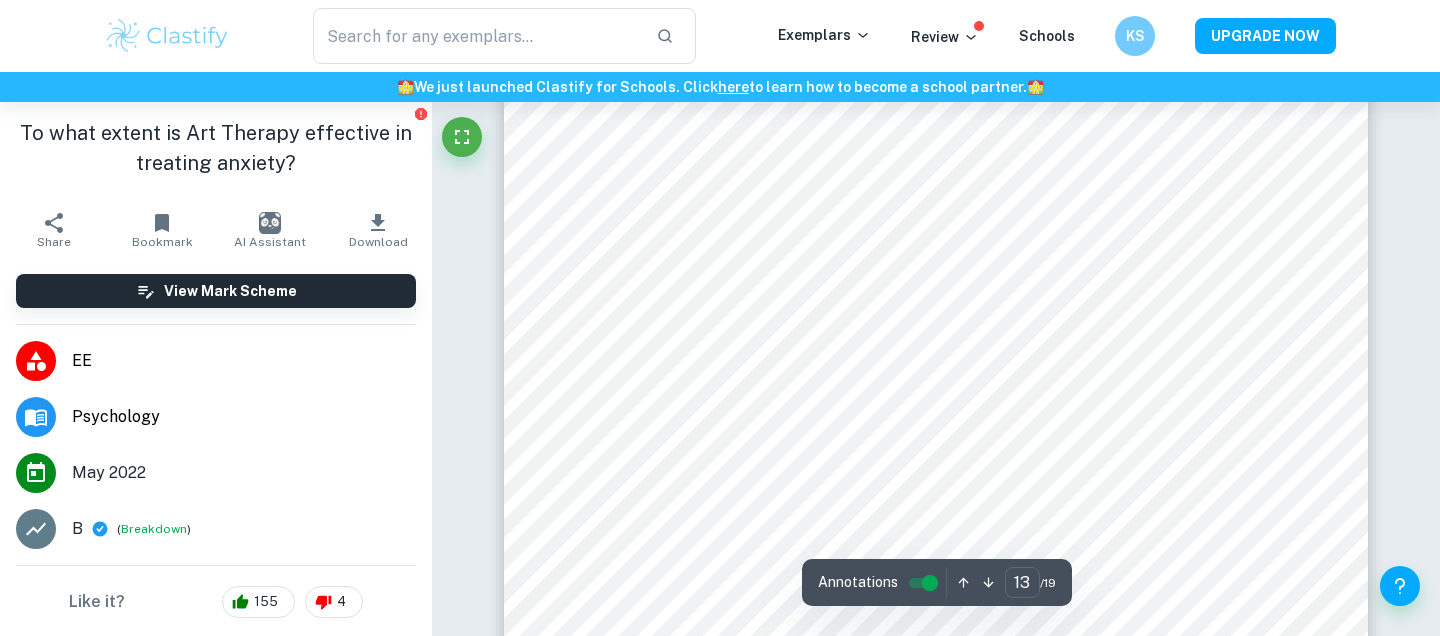 scroll, scrollTop: 14315, scrollLeft: 0, axis: vertical 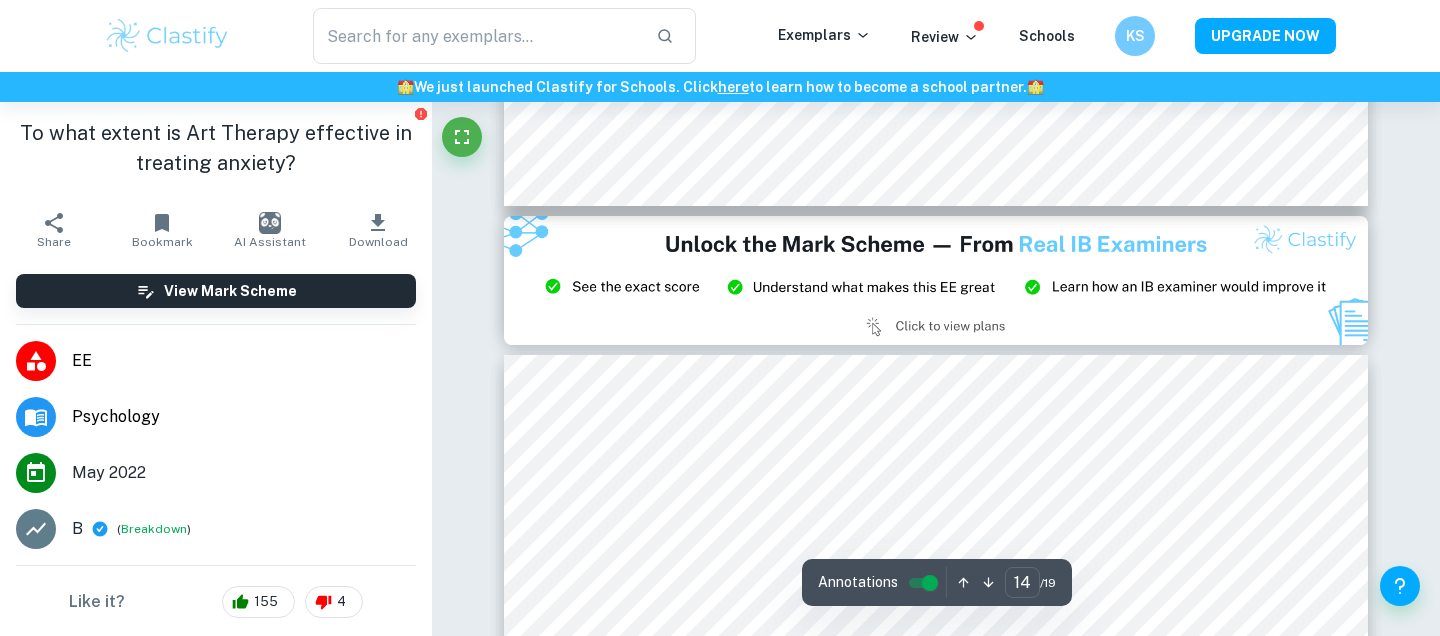 type on "15" 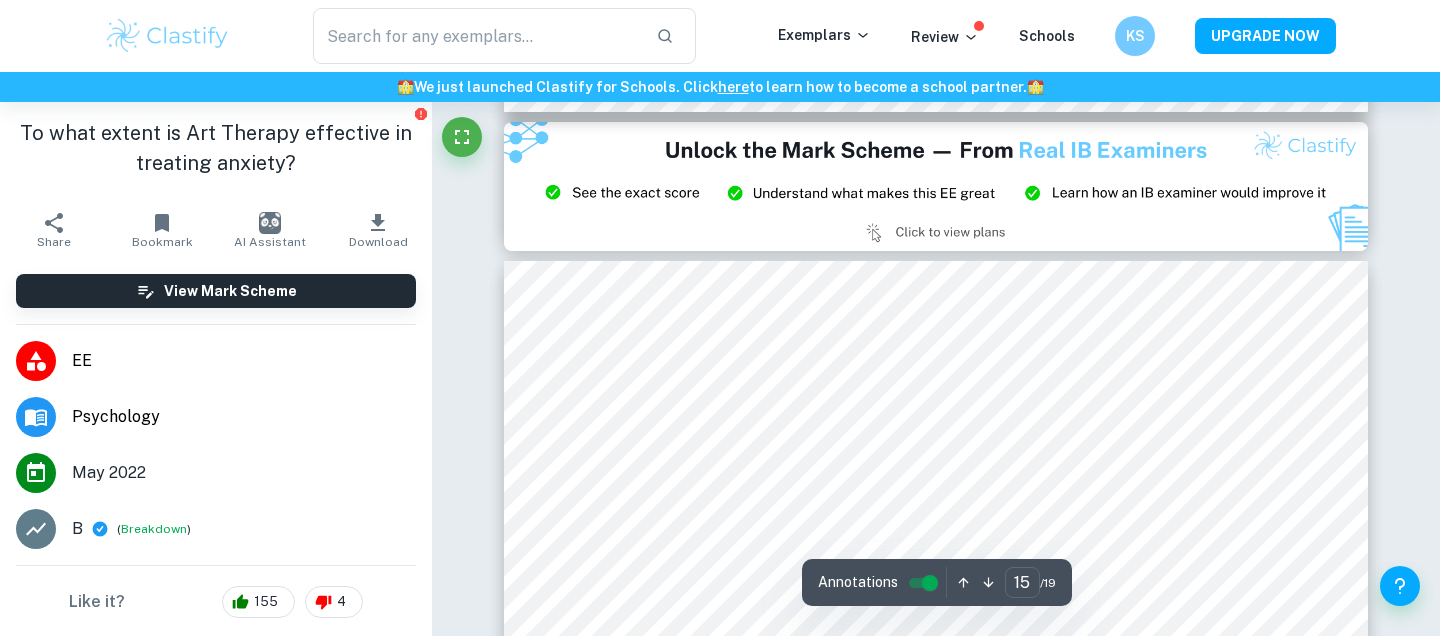 scroll, scrollTop: 16271, scrollLeft: 0, axis: vertical 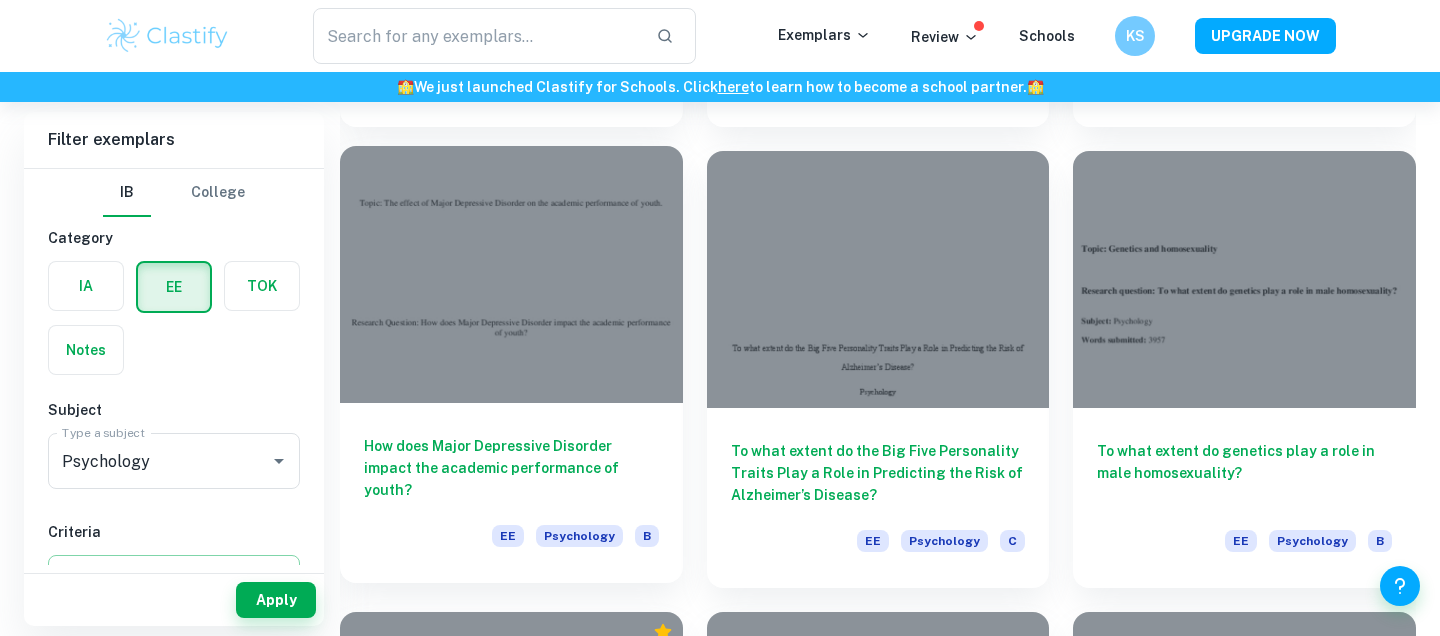 click on "How does Major Depressive Disorder impact the academic performance of youth?" at bounding box center [511, 468] 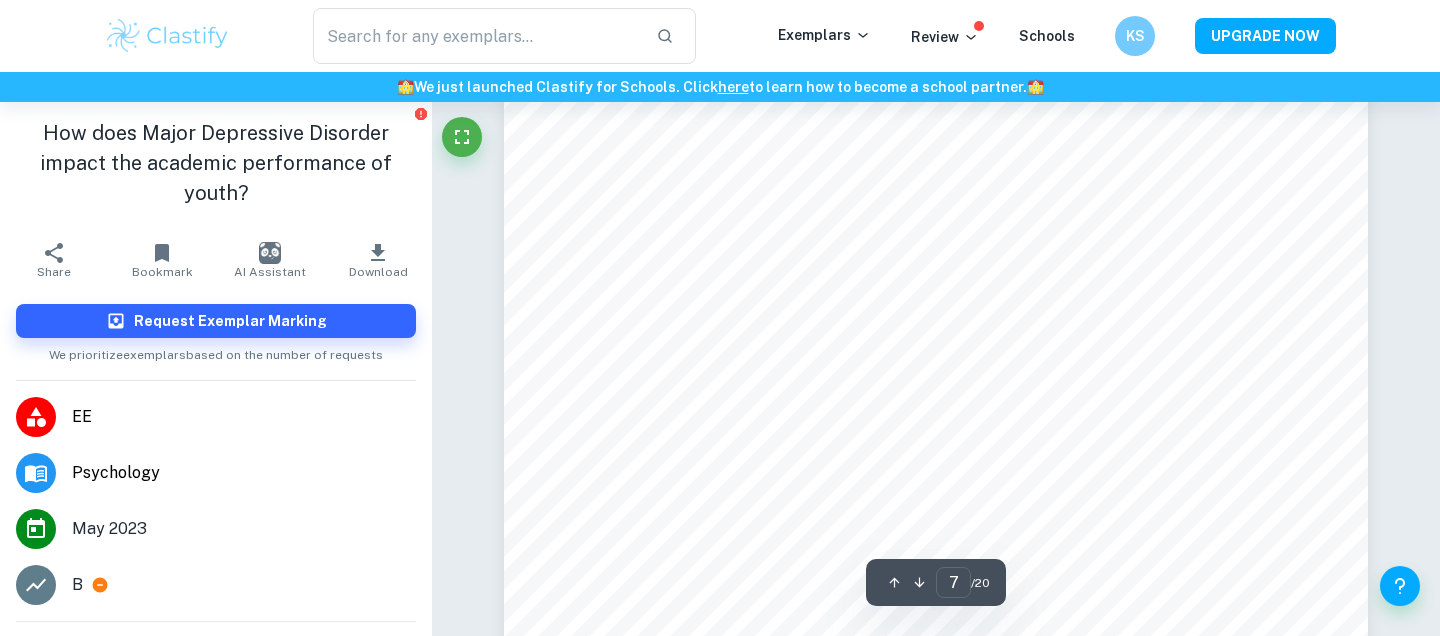 scroll, scrollTop: 7847, scrollLeft: 0, axis: vertical 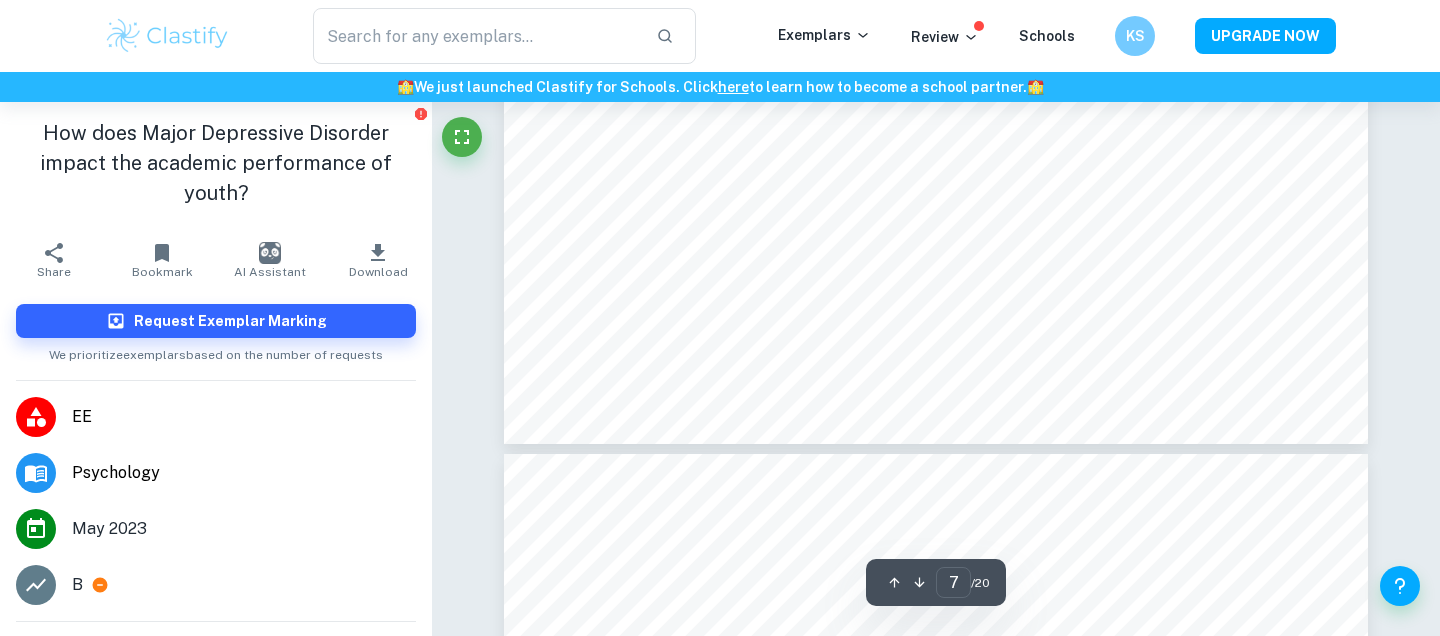 type on "8" 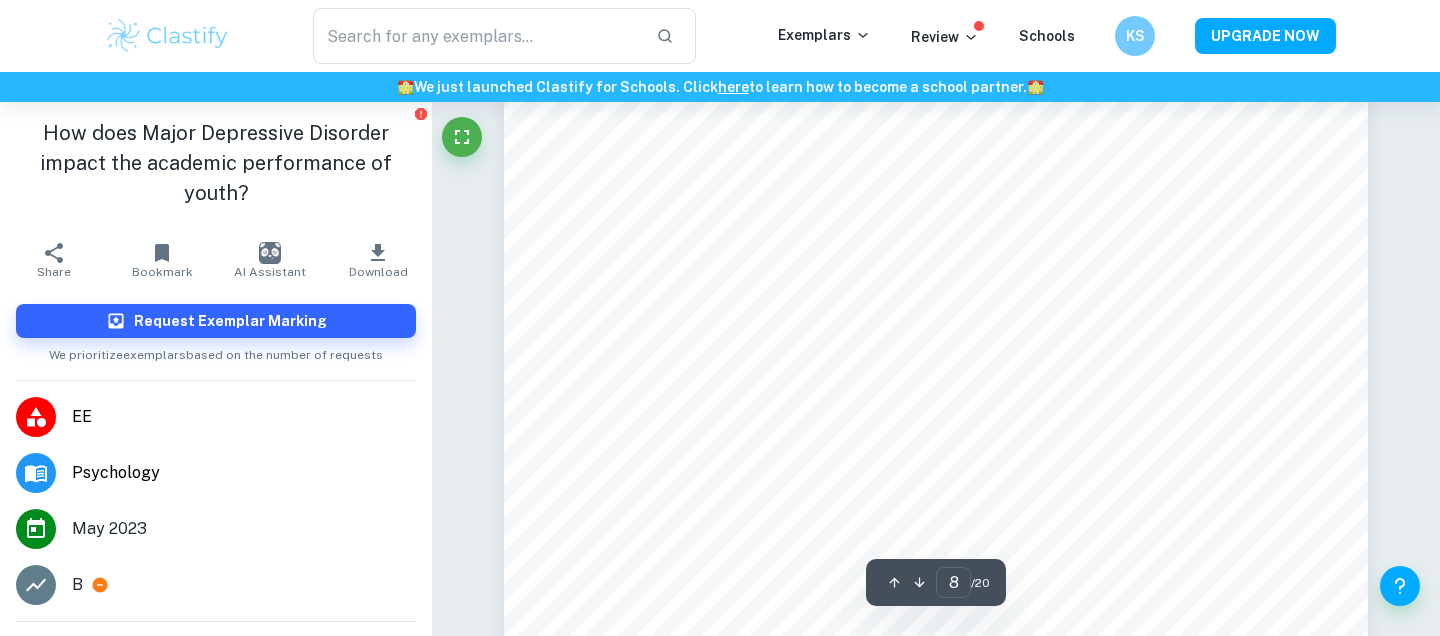 scroll, scrollTop: 9022, scrollLeft: 0, axis: vertical 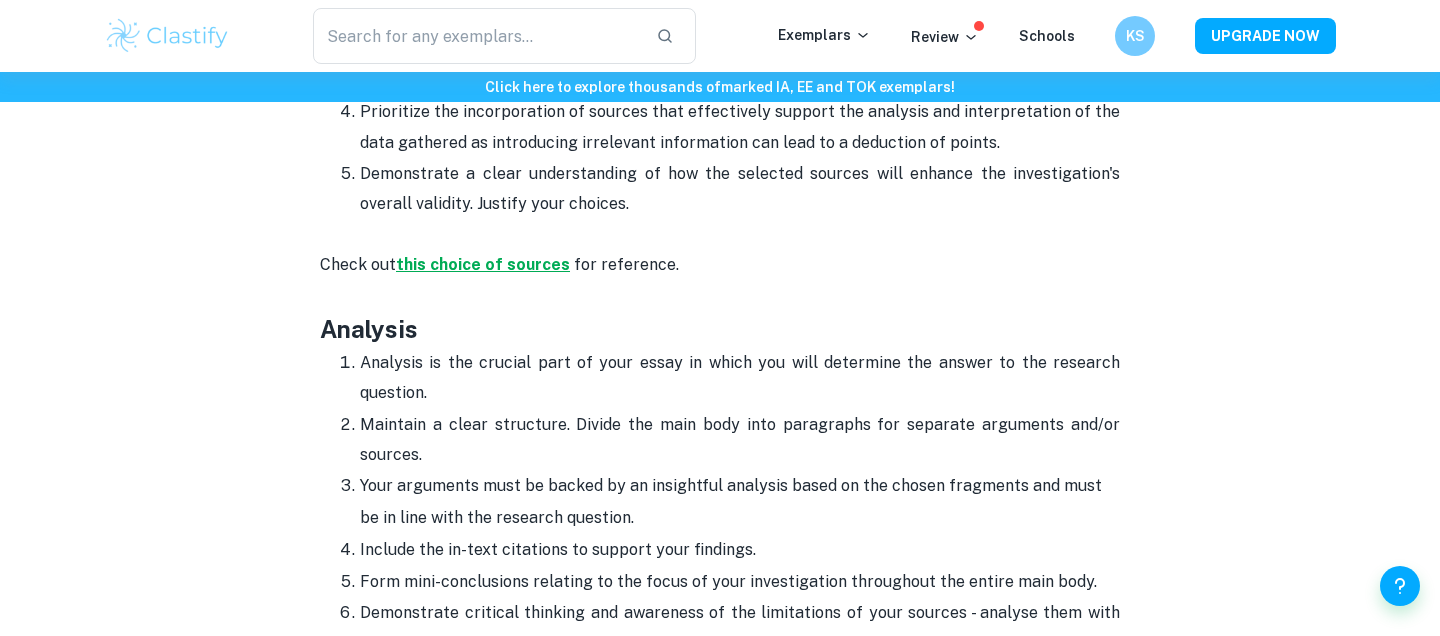 click on "this choice of sources" at bounding box center (483, 264) 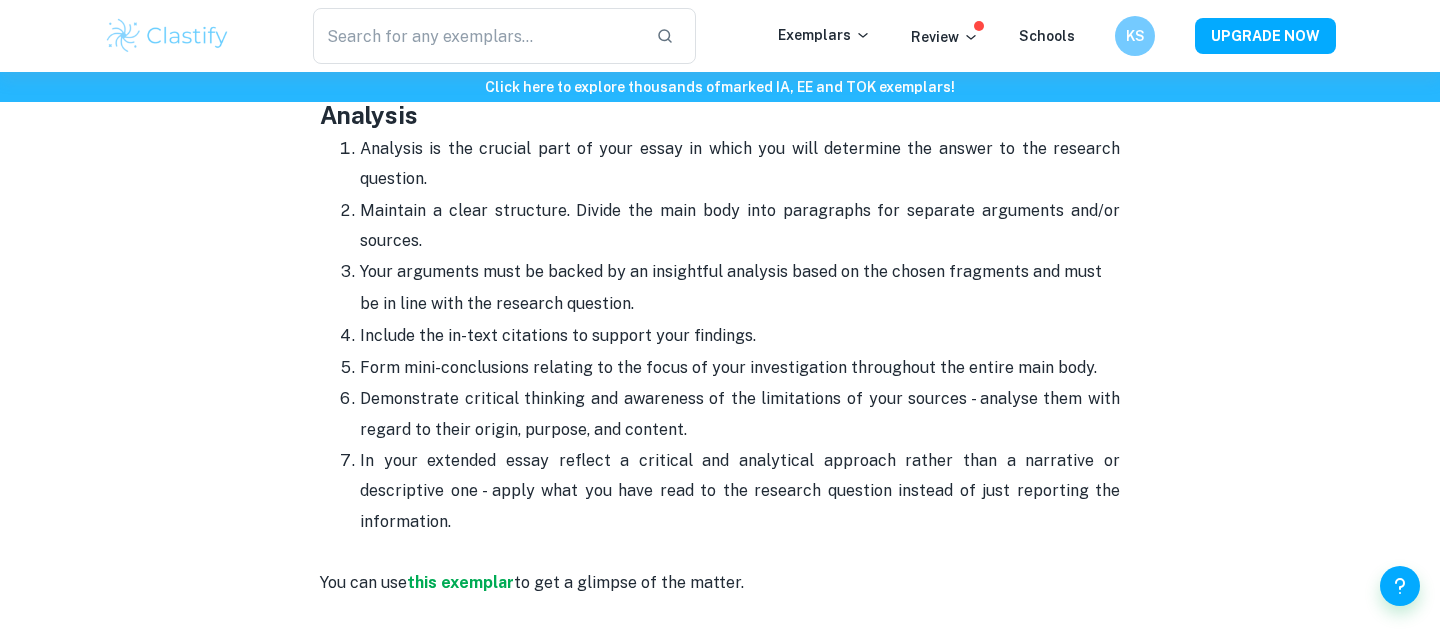 scroll, scrollTop: 2772, scrollLeft: 0, axis: vertical 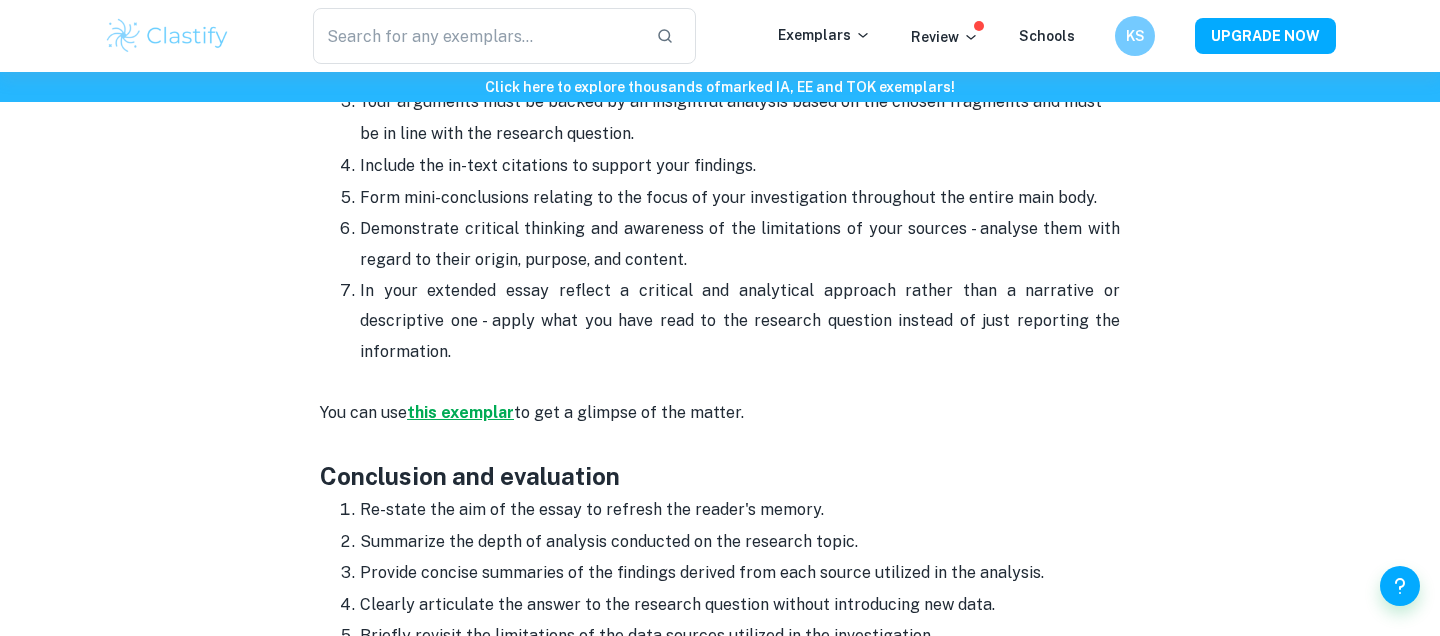 click on "this exemplar" at bounding box center (460, 412) 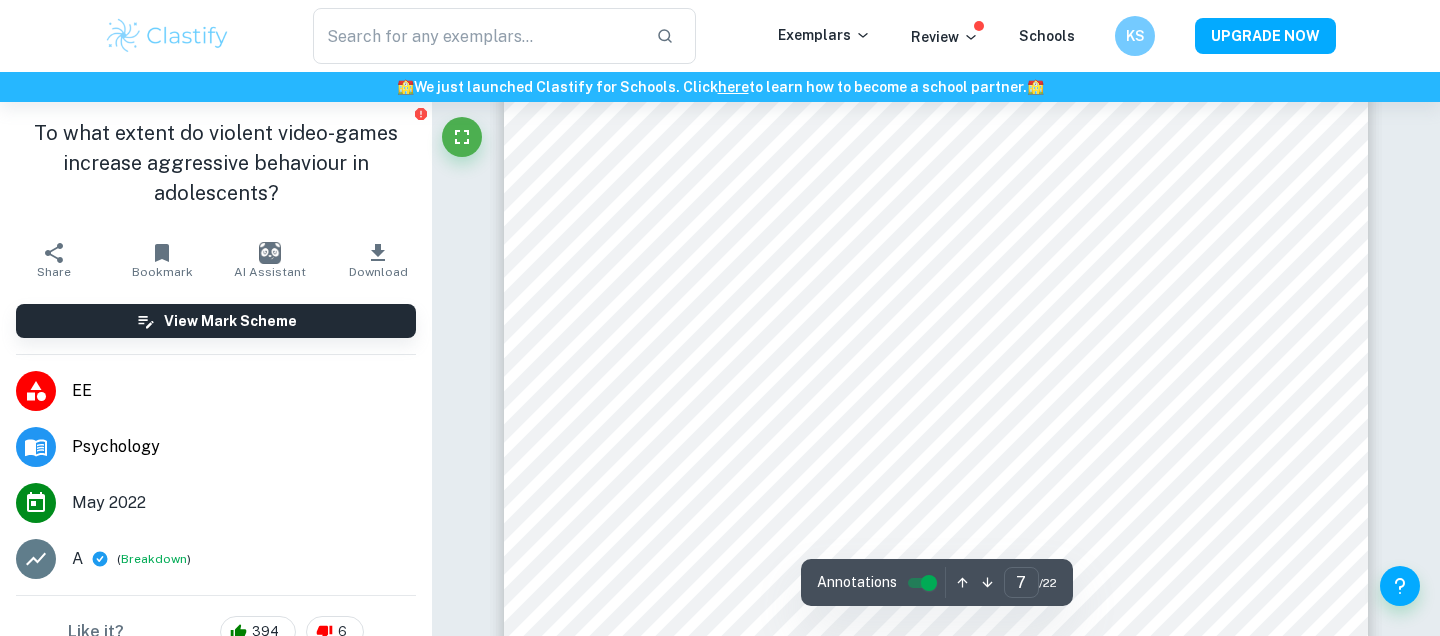 scroll, scrollTop: 8381, scrollLeft: 0, axis: vertical 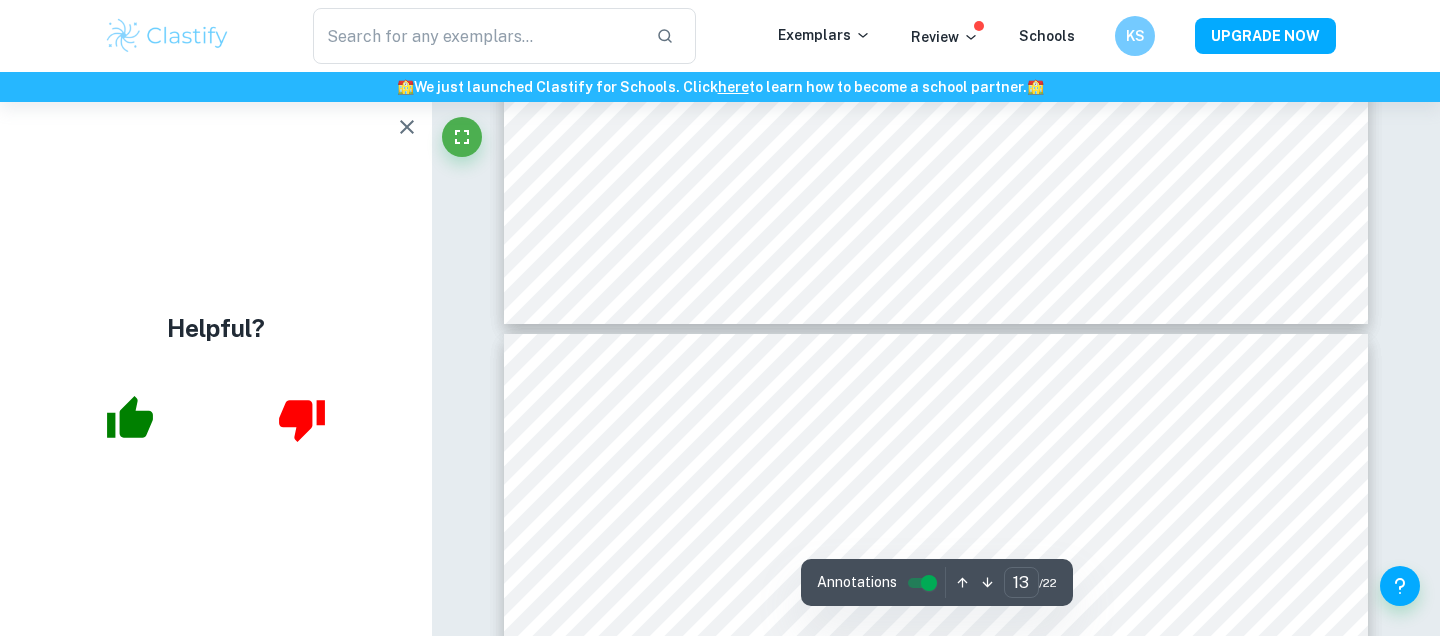 type on "14" 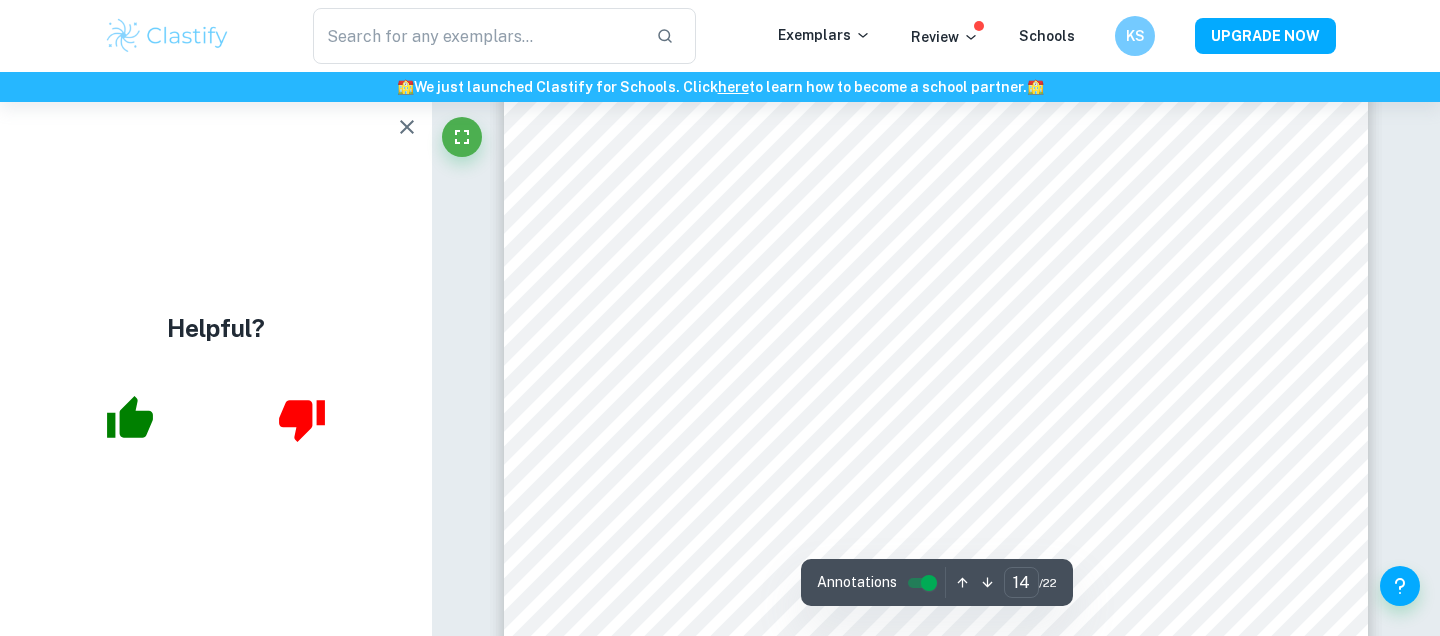 scroll, scrollTop: 16799, scrollLeft: 0, axis: vertical 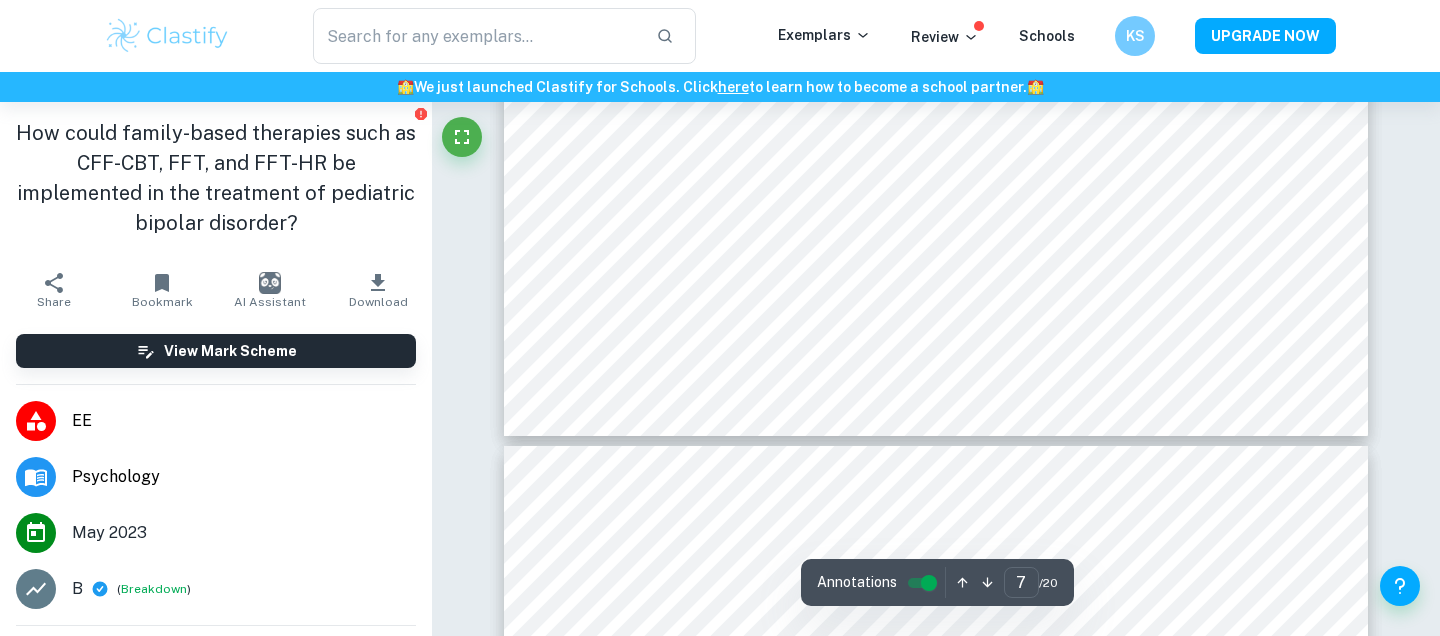 type on "8" 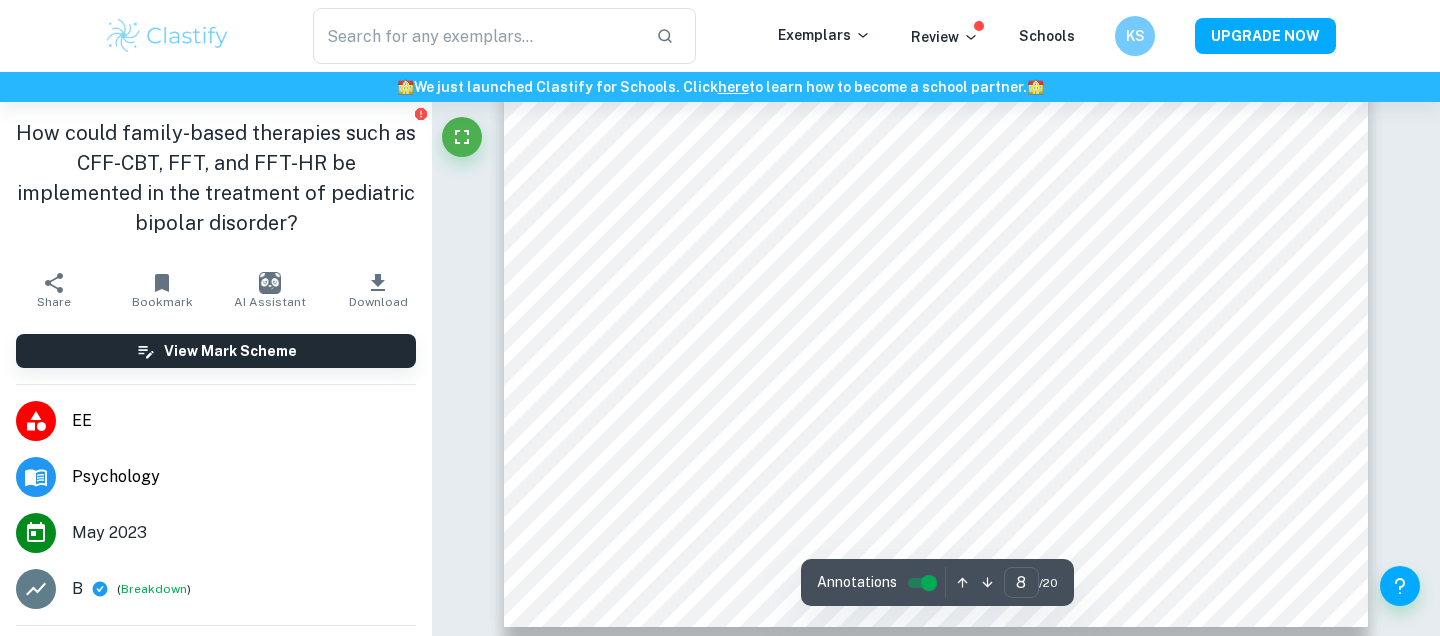scroll, scrollTop: 9056, scrollLeft: 0, axis: vertical 